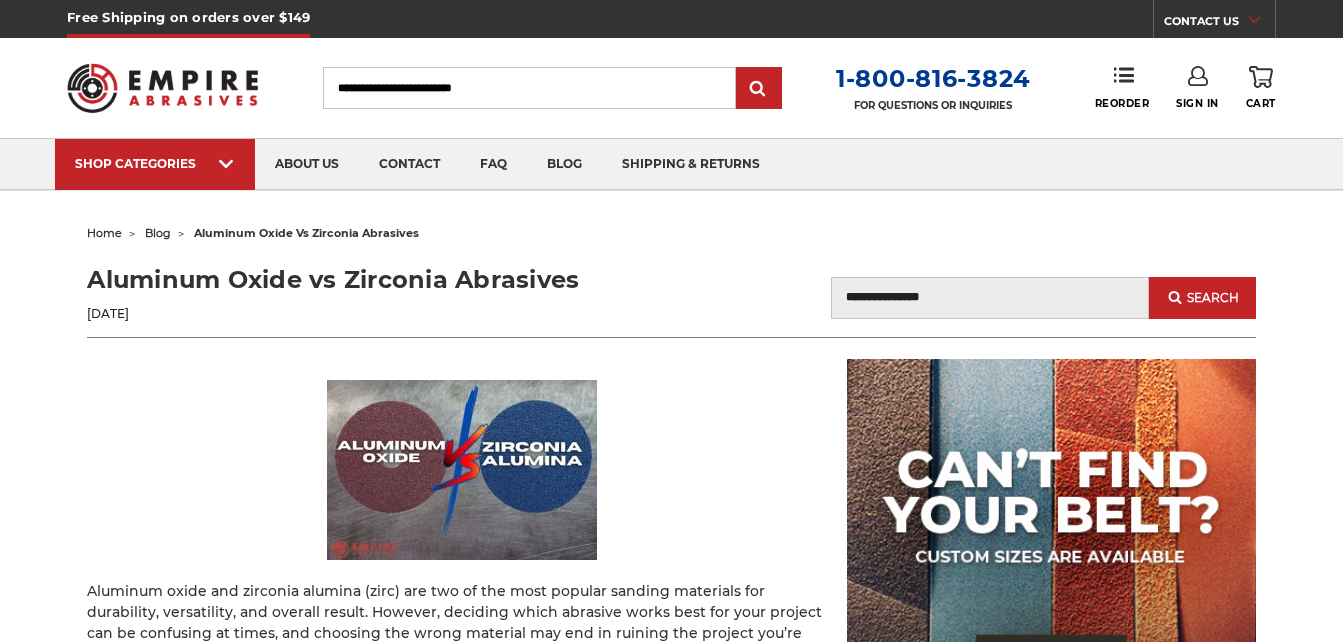 scroll, scrollTop: 200, scrollLeft: 0, axis: vertical 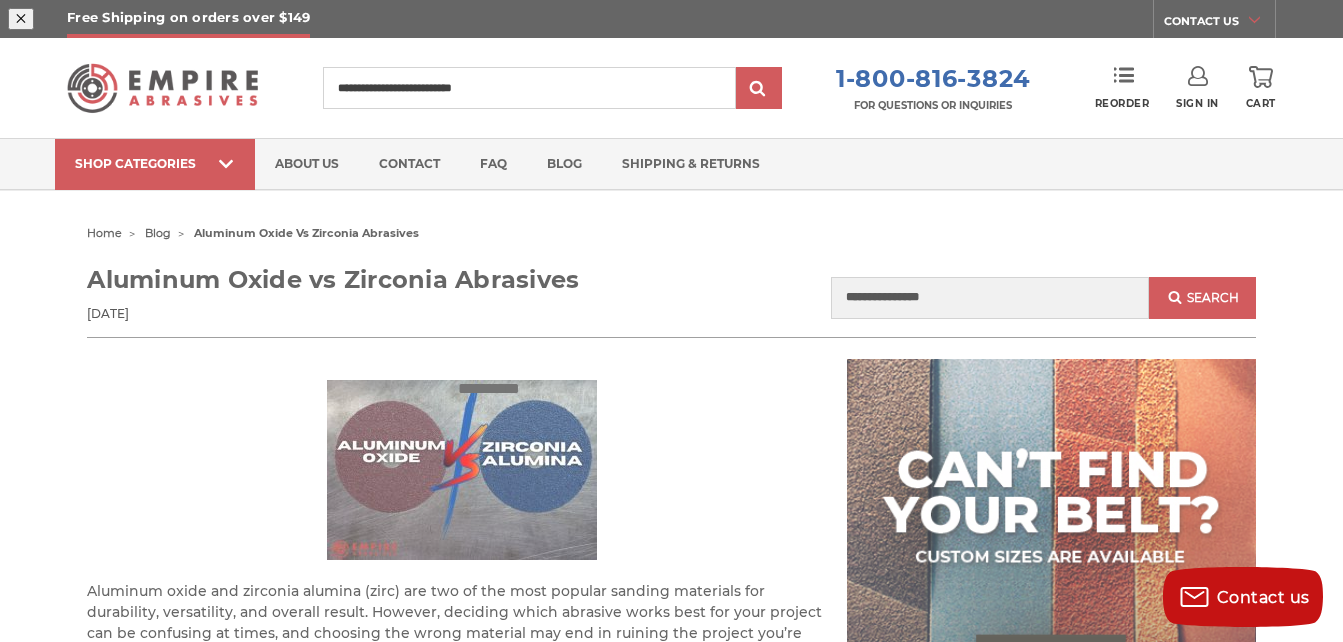 click at bounding box center [938, 160] 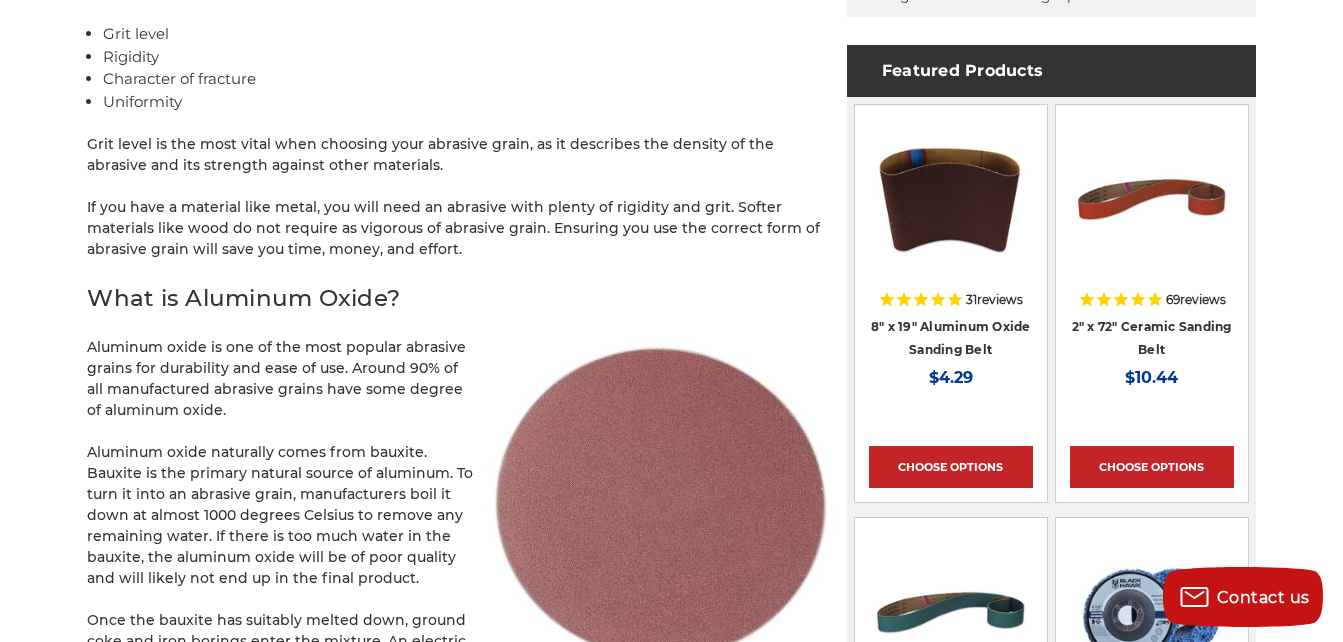 scroll, scrollTop: 900, scrollLeft: 0, axis: vertical 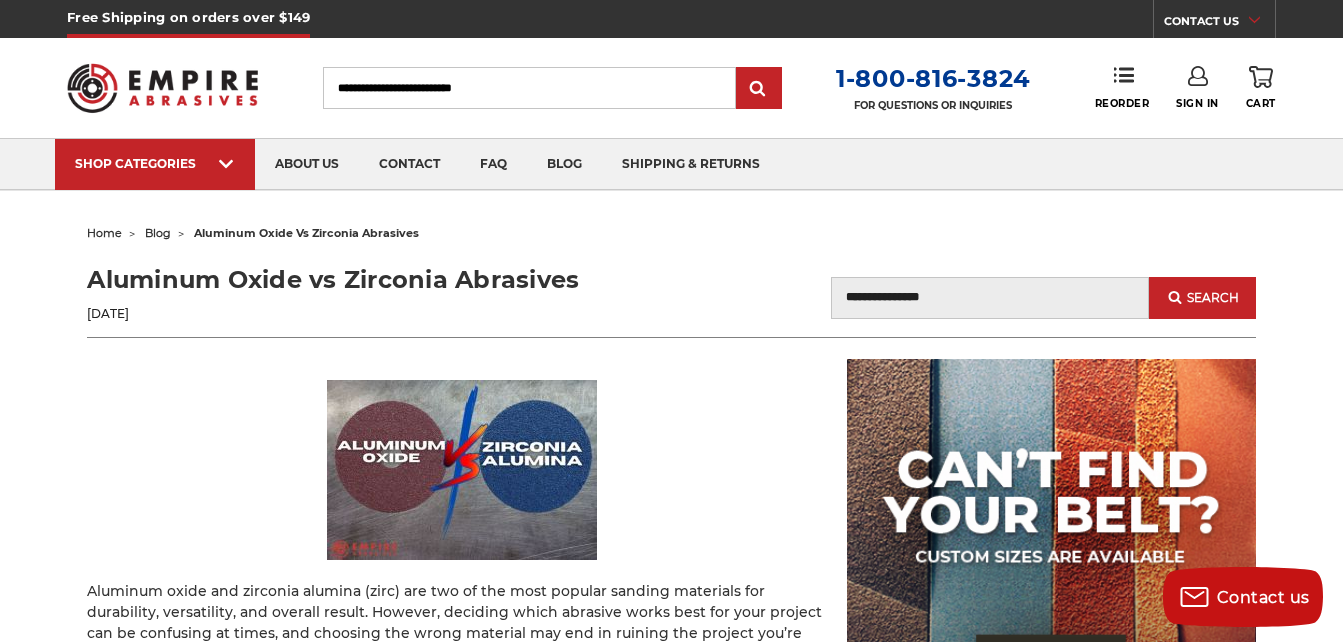 click at bounding box center (162, 88) 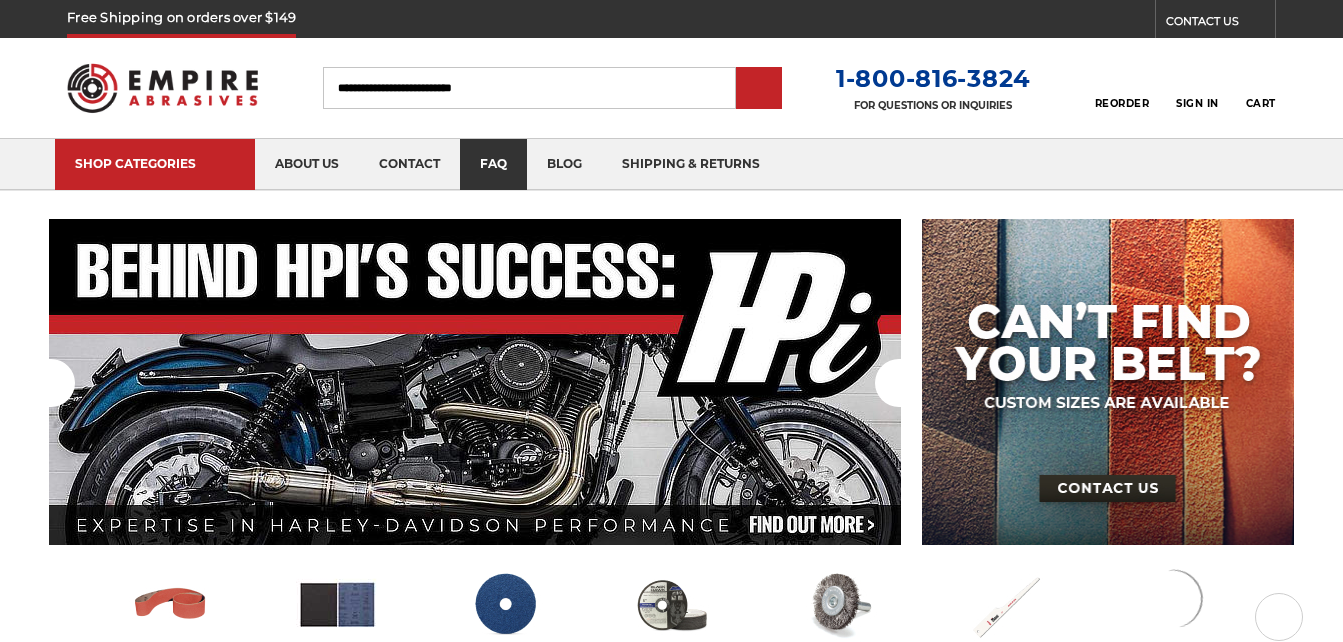 scroll, scrollTop: 0, scrollLeft: 0, axis: both 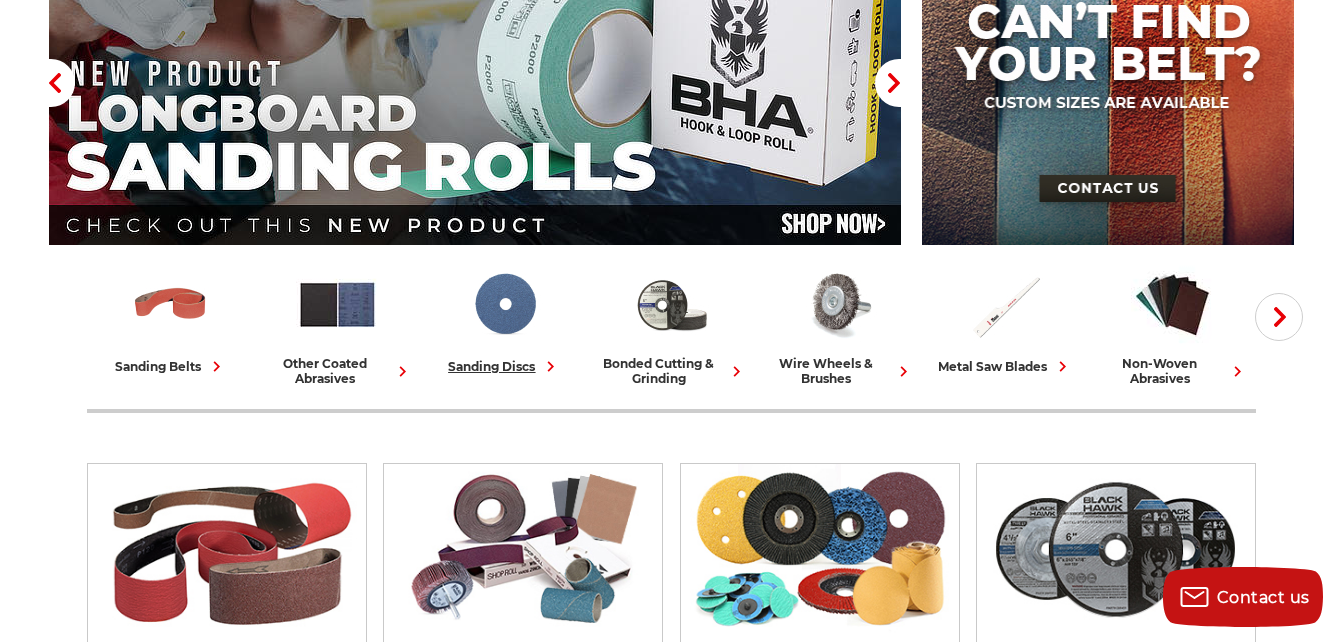 click at bounding box center [504, 304] 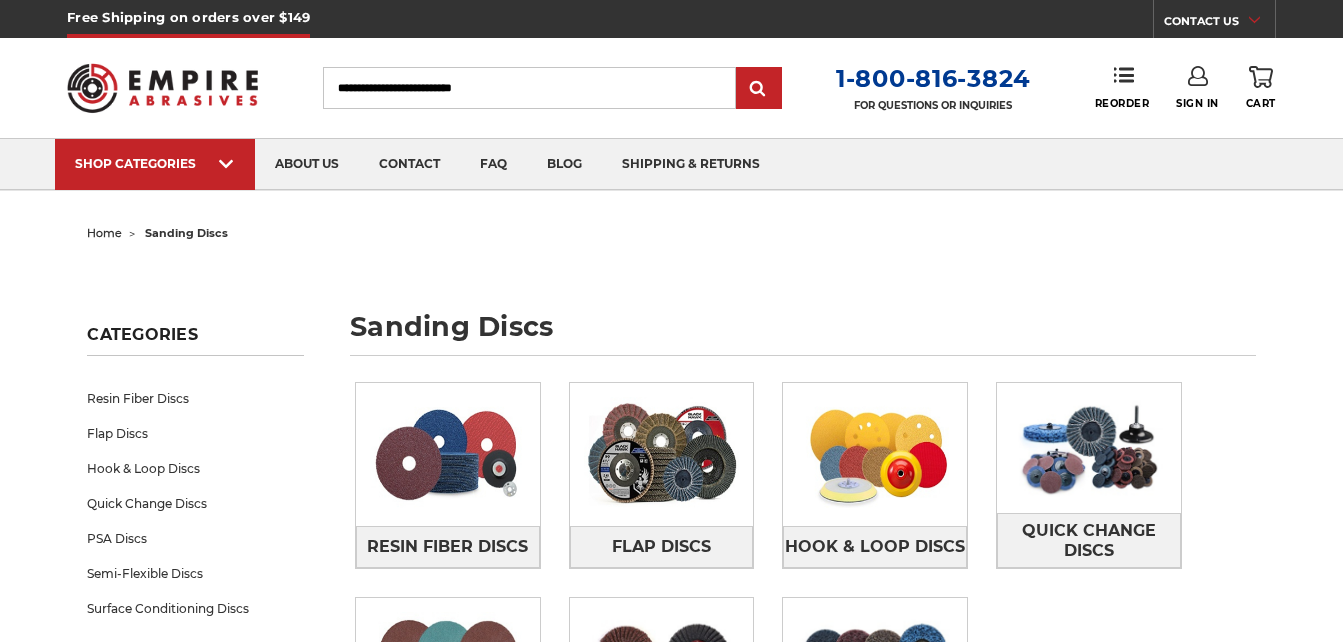 scroll, scrollTop: 0, scrollLeft: 0, axis: both 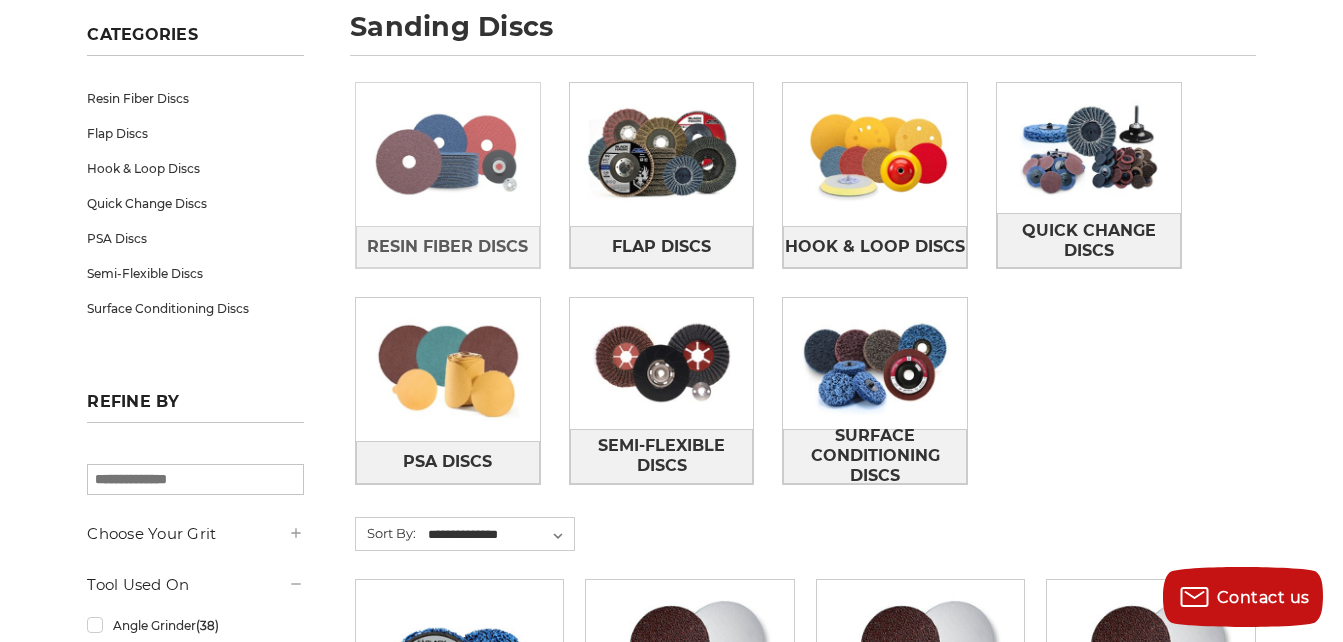 click at bounding box center [448, 154] 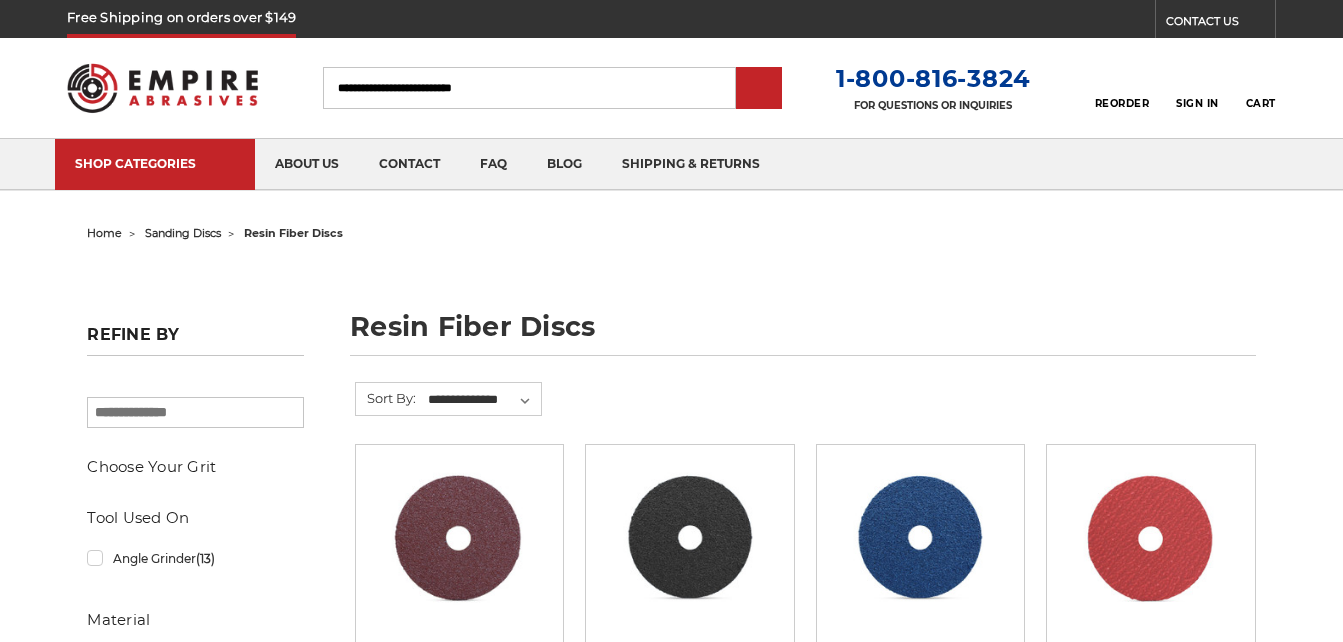 scroll, scrollTop: 0, scrollLeft: 0, axis: both 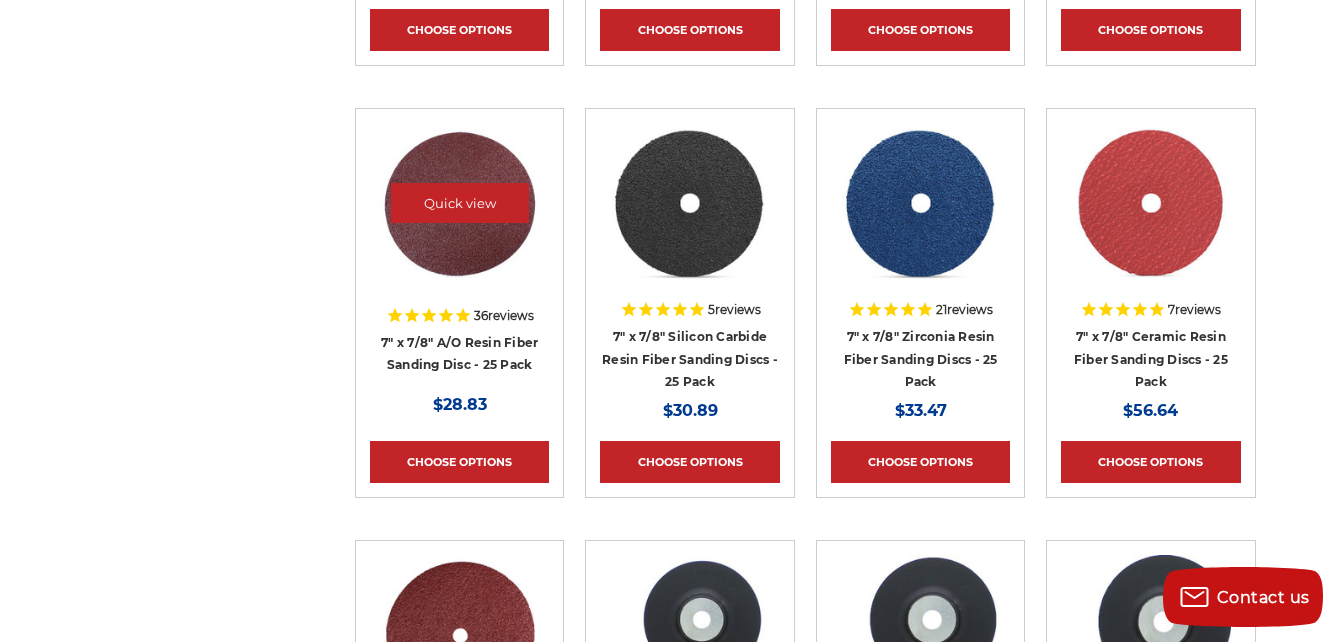 click at bounding box center (460, 203) 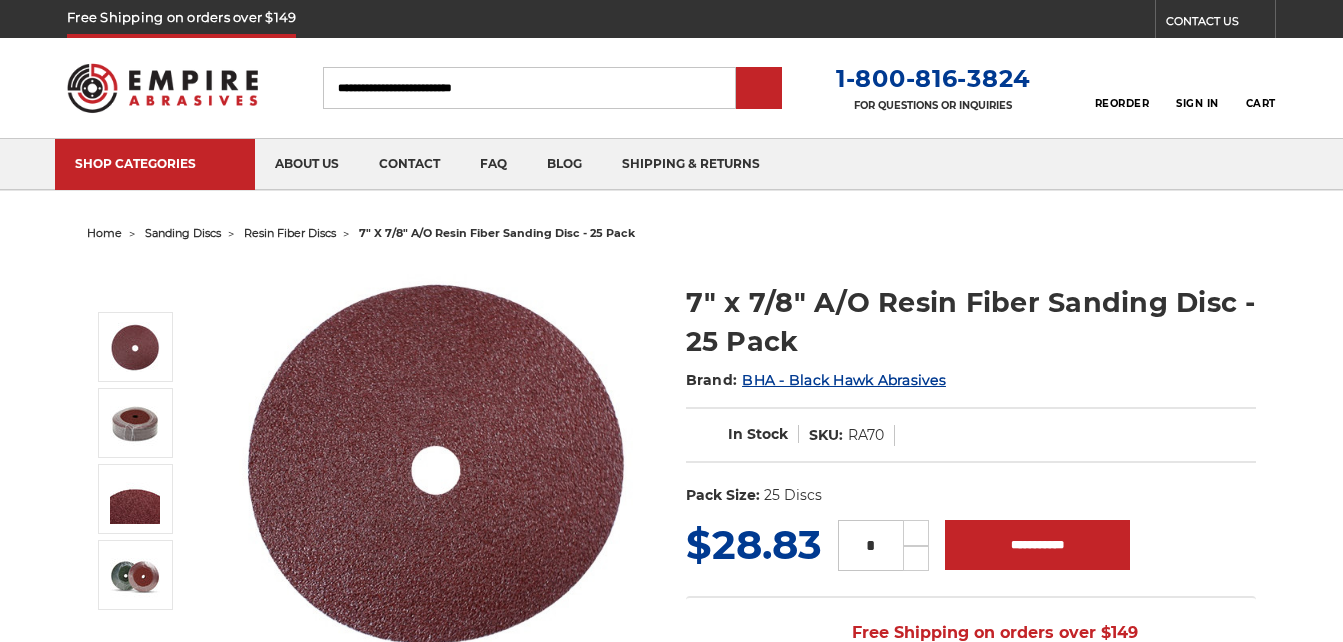 scroll, scrollTop: 0, scrollLeft: 0, axis: both 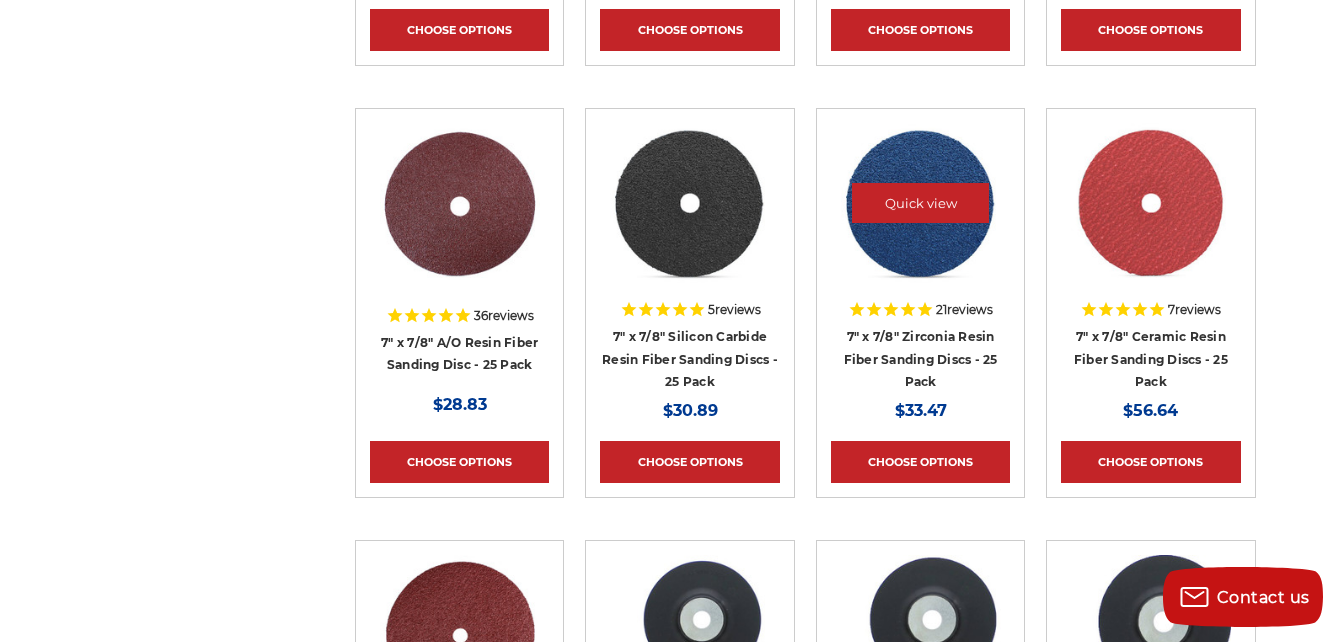 click at bounding box center (921, 203) 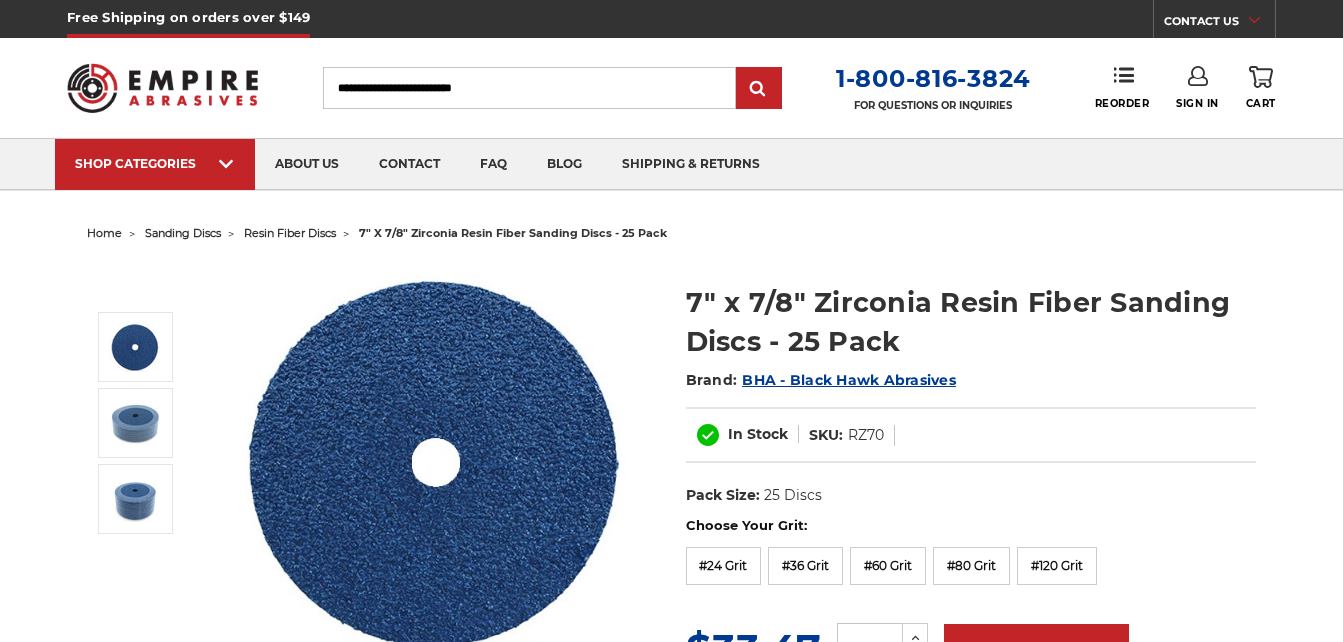 scroll, scrollTop: 0, scrollLeft: 0, axis: both 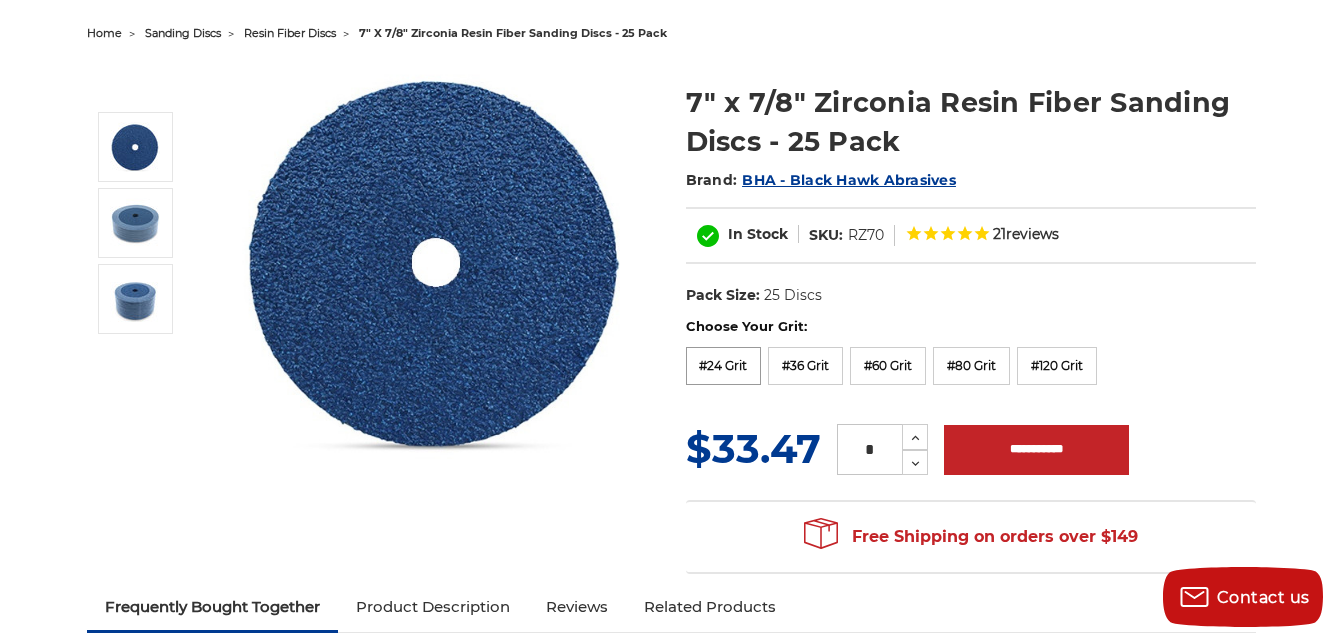click on "#24 Grit" at bounding box center (724, 366) 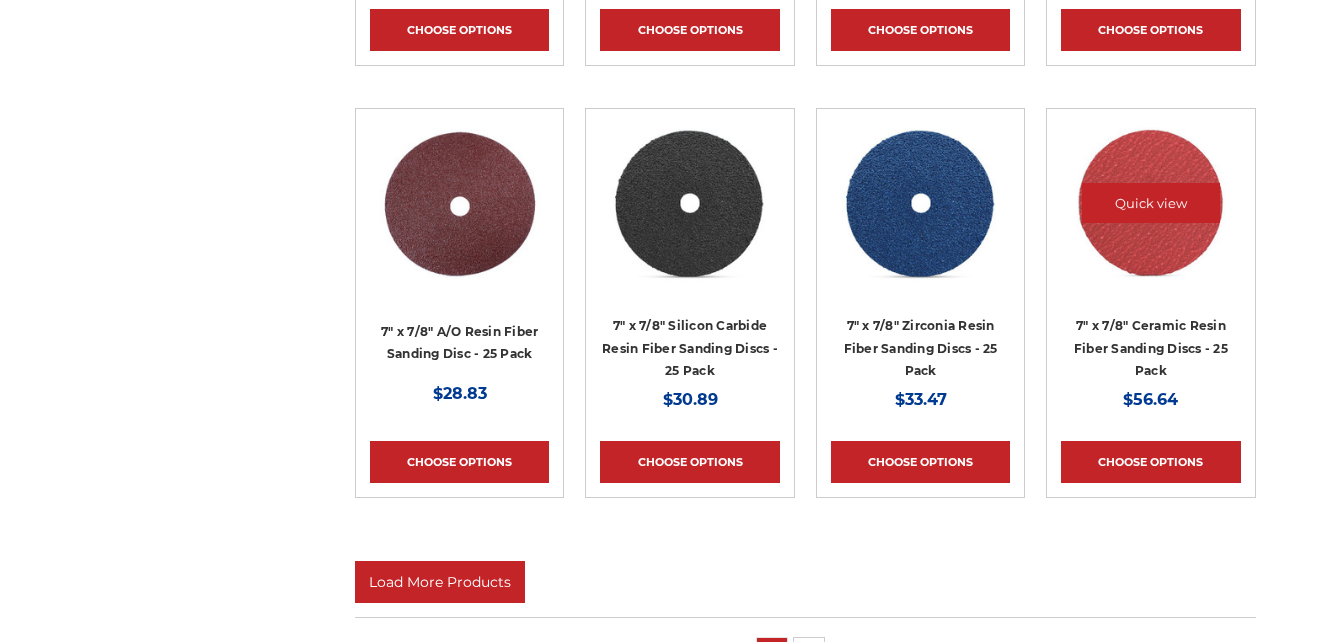 scroll, scrollTop: 1200, scrollLeft: 0, axis: vertical 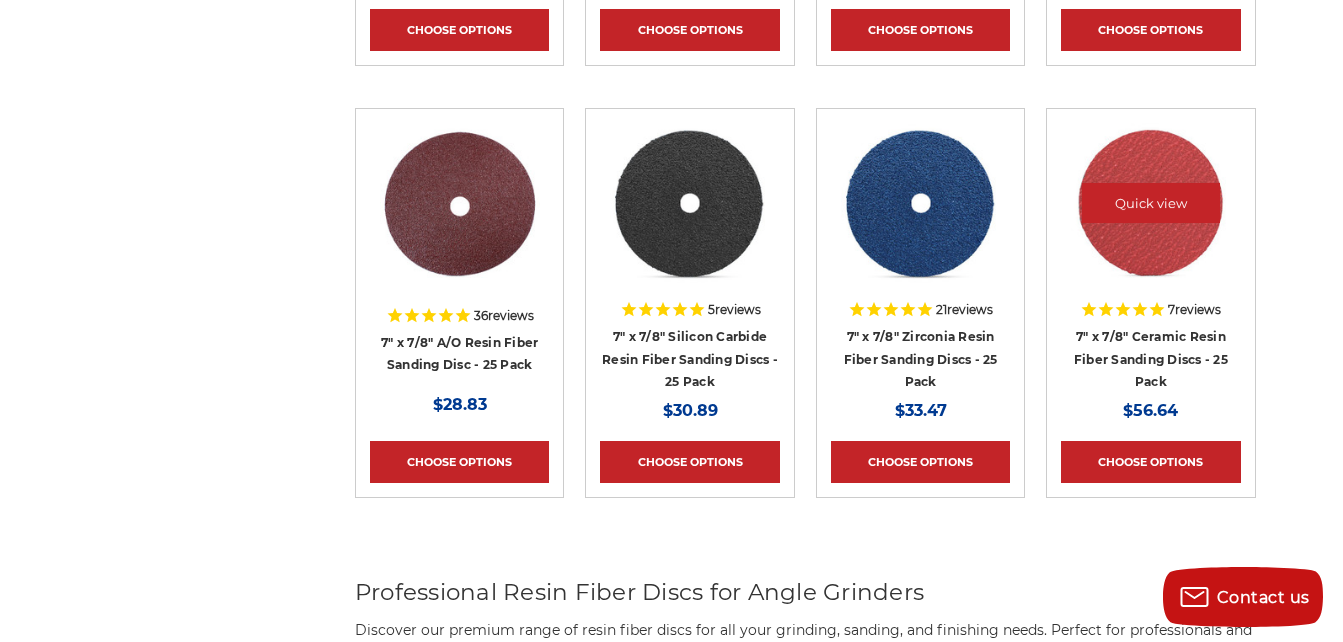click at bounding box center (1151, 203) 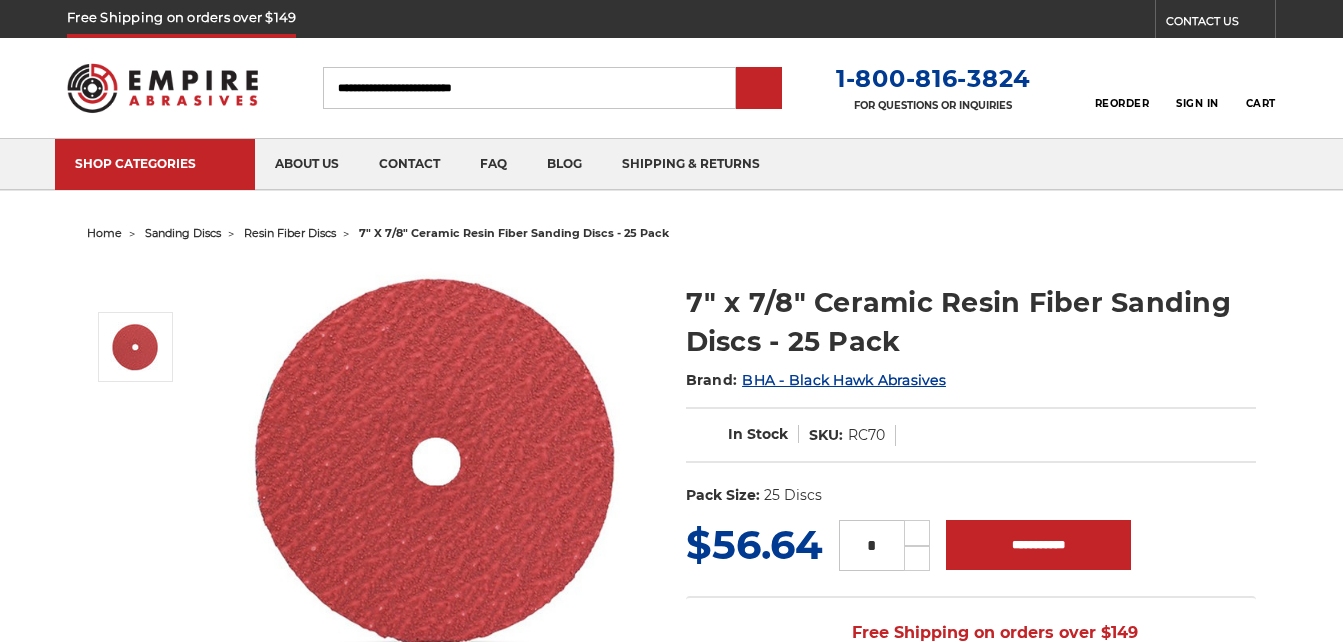 scroll, scrollTop: 0, scrollLeft: 0, axis: both 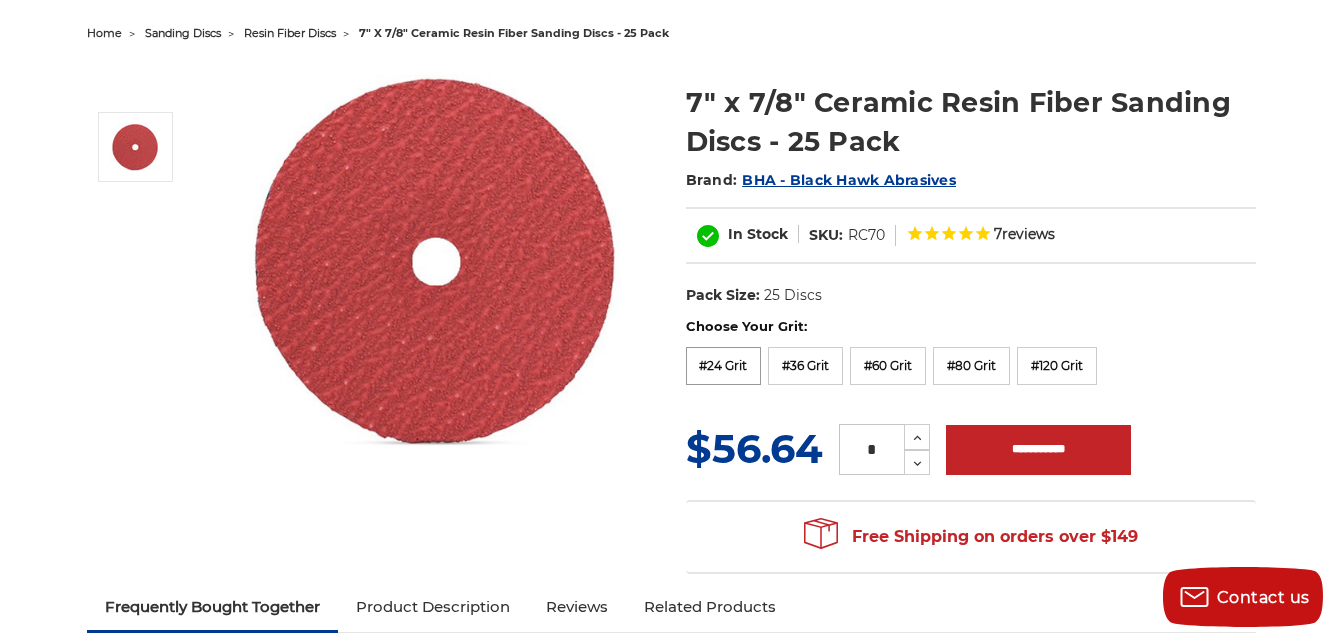 click on "#24 Grit" at bounding box center [724, 366] 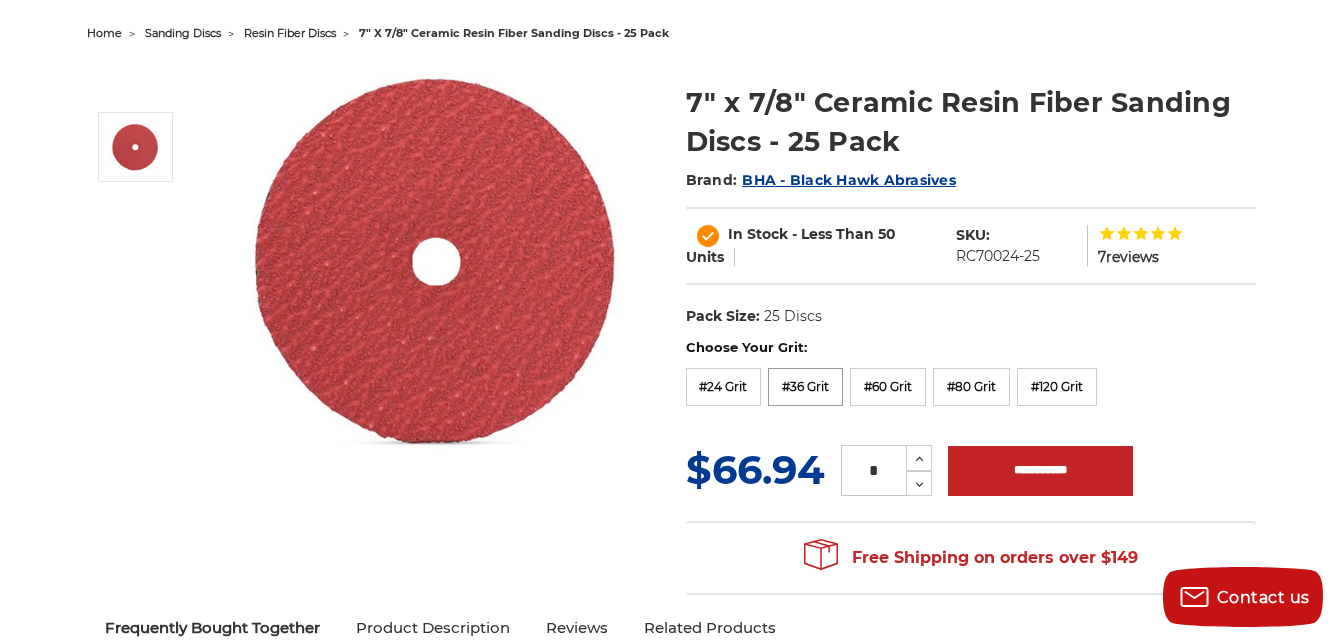 click on "#36 Grit" at bounding box center [805, 387] 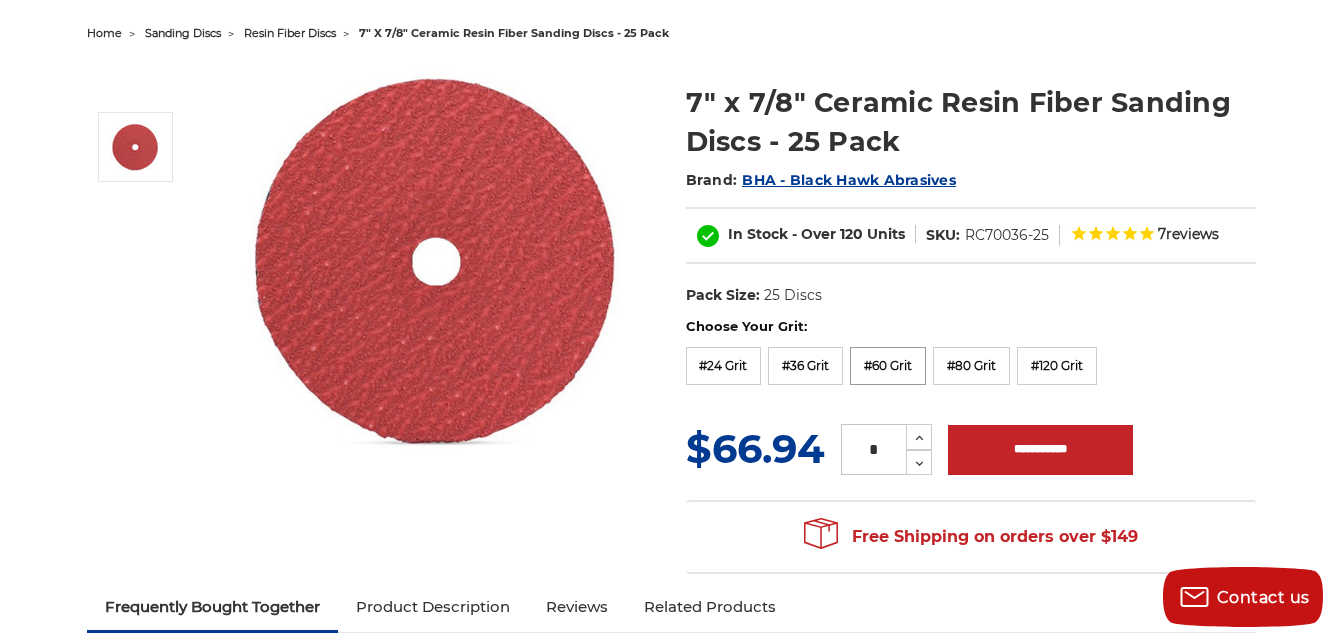 click on "#60 Grit" at bounding box center [888, 366] 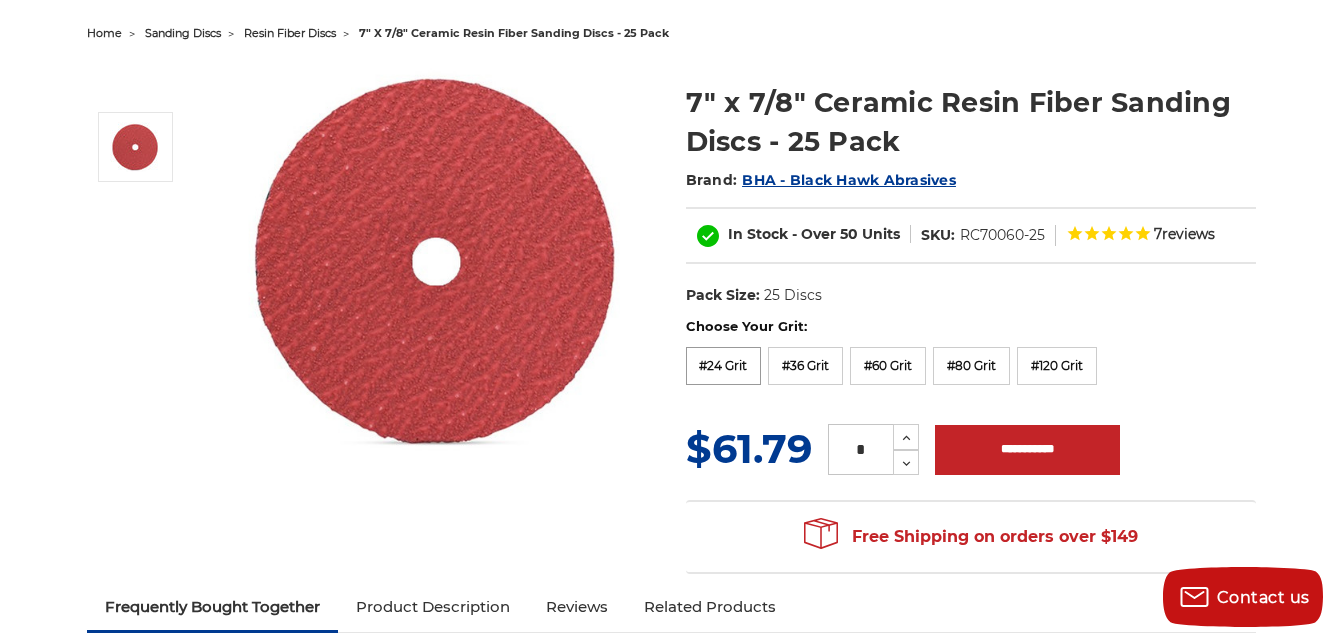 click on "#24 Grit" at bounding box center (724, 366) 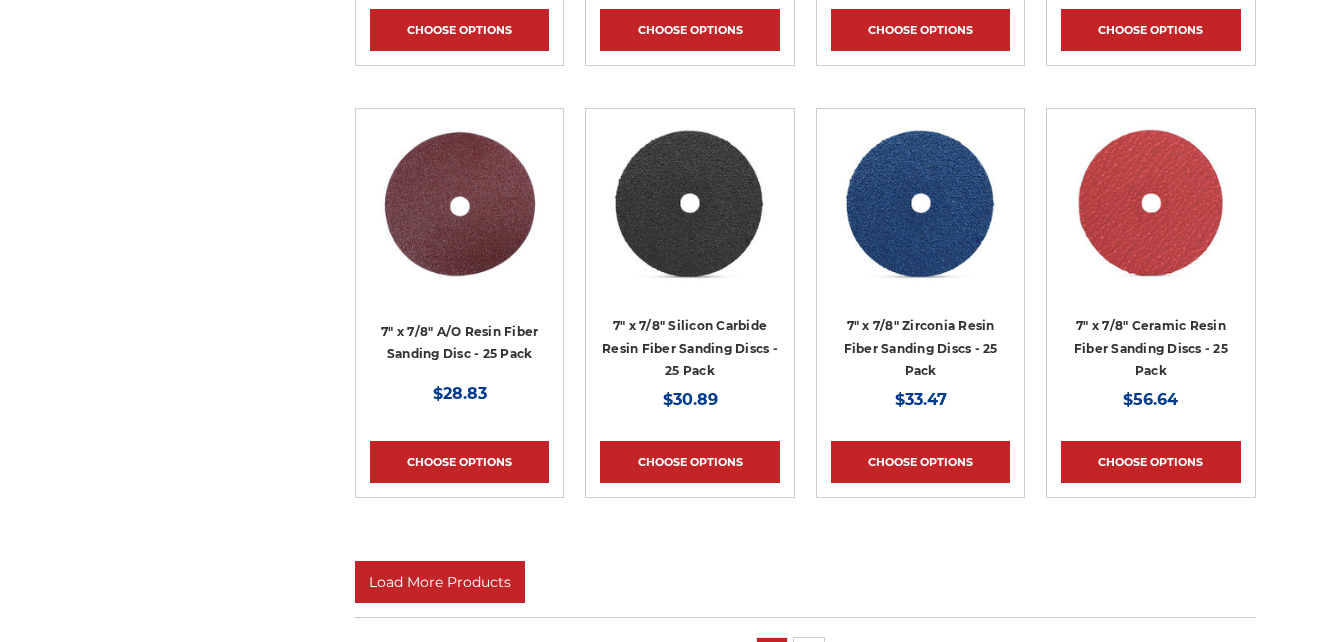 scroll, scrollTop: 1255, scrollLeft: 0, axis: vertical 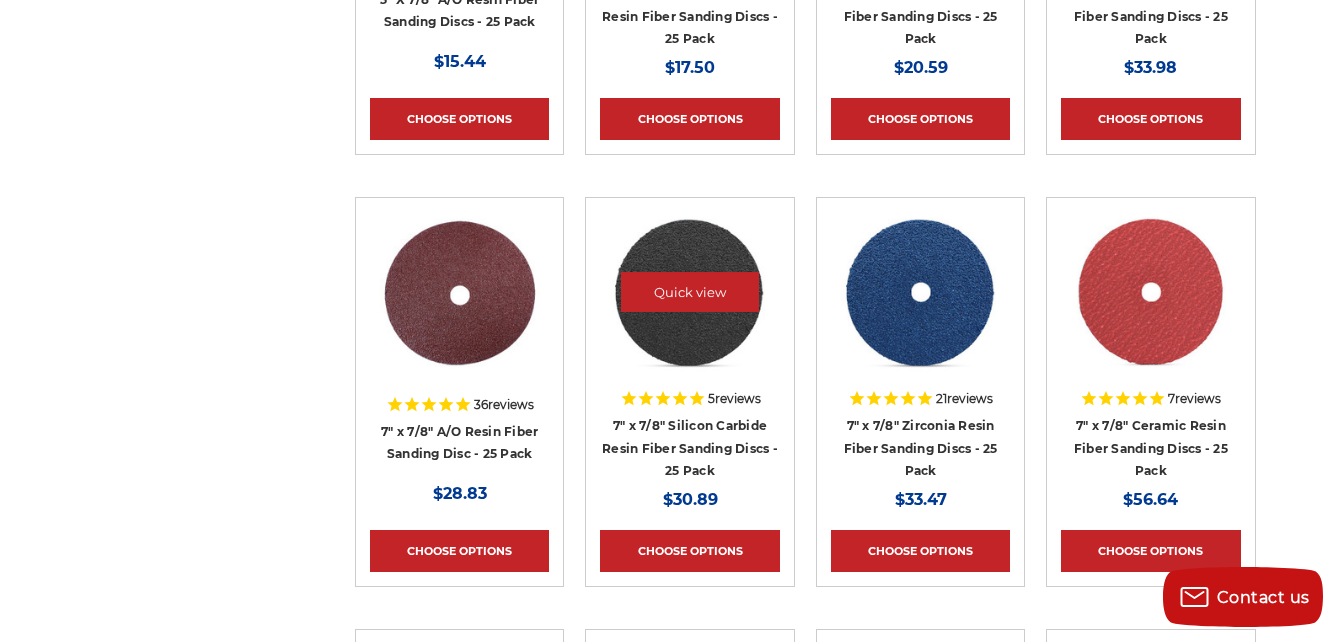 click at bounding box center (690, 292) 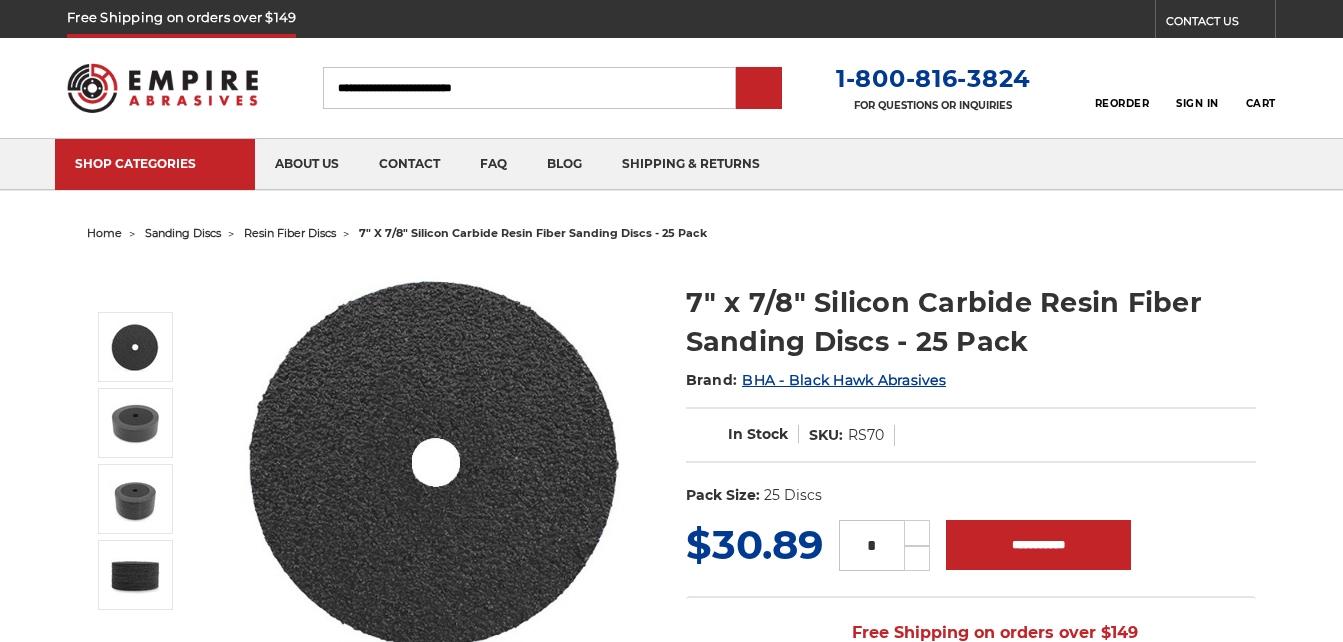 scroll, scrollTop: 0, scrollLeft: 0, axis: both 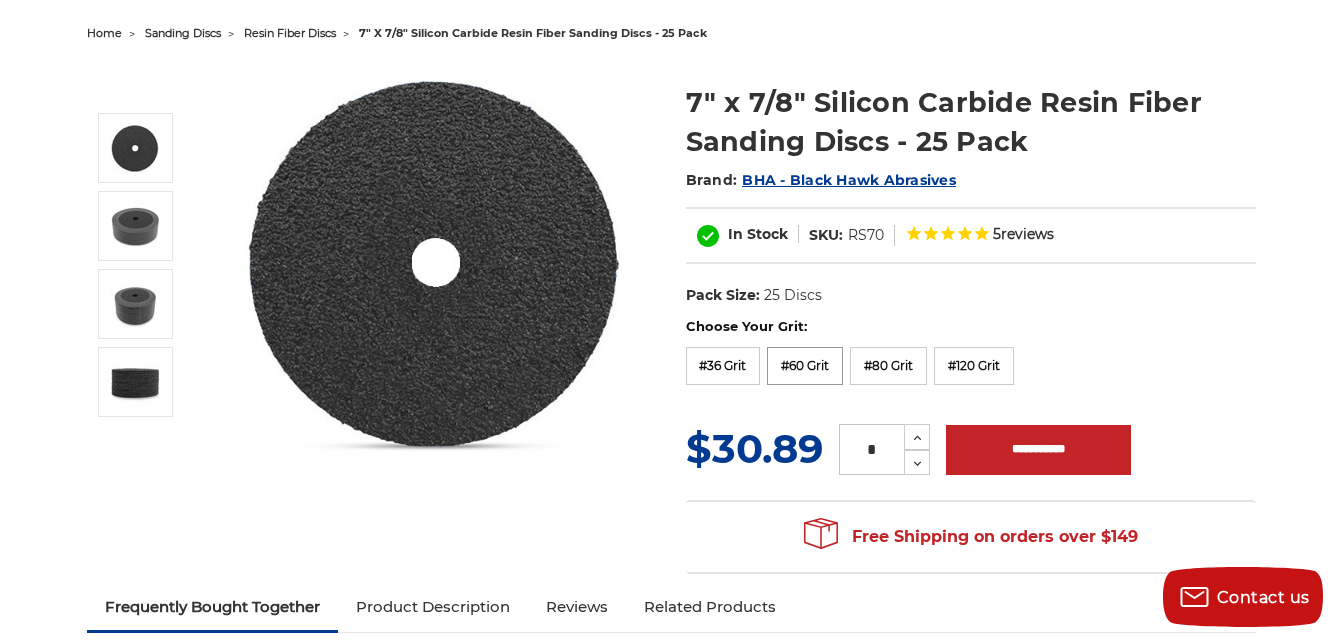 click on "#60 Grit" at bounding box center [805, 366] 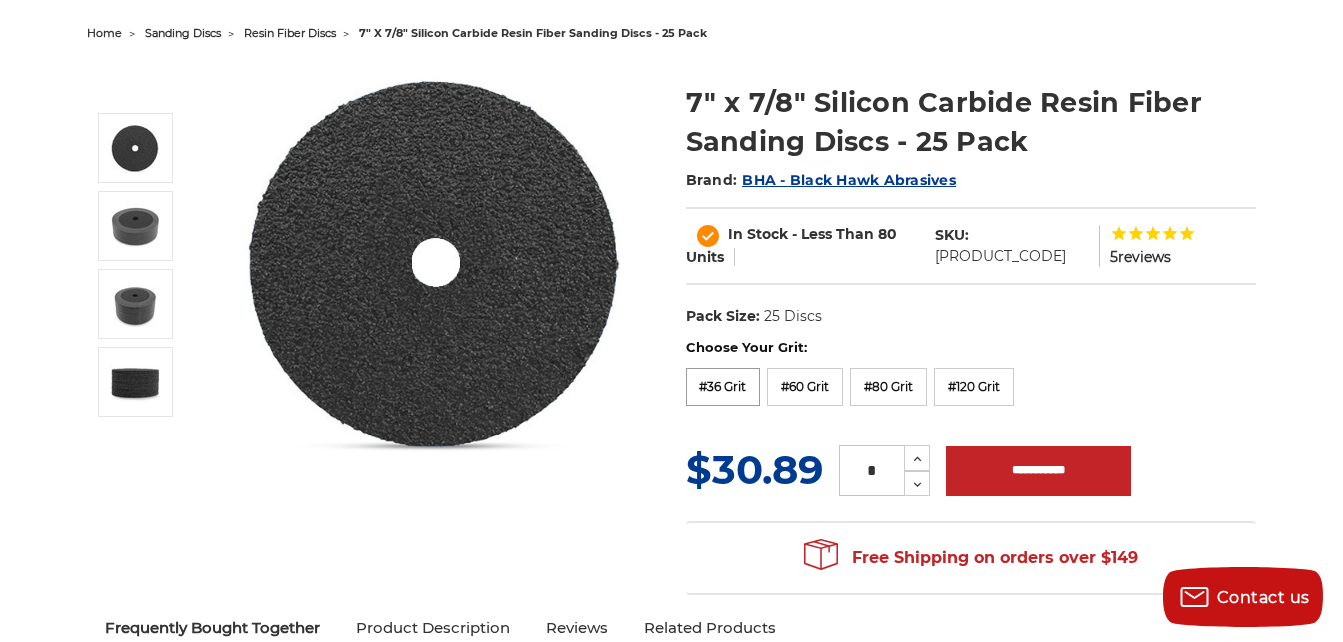 click on "#36 Grit" at bounding box center [723, 387] 